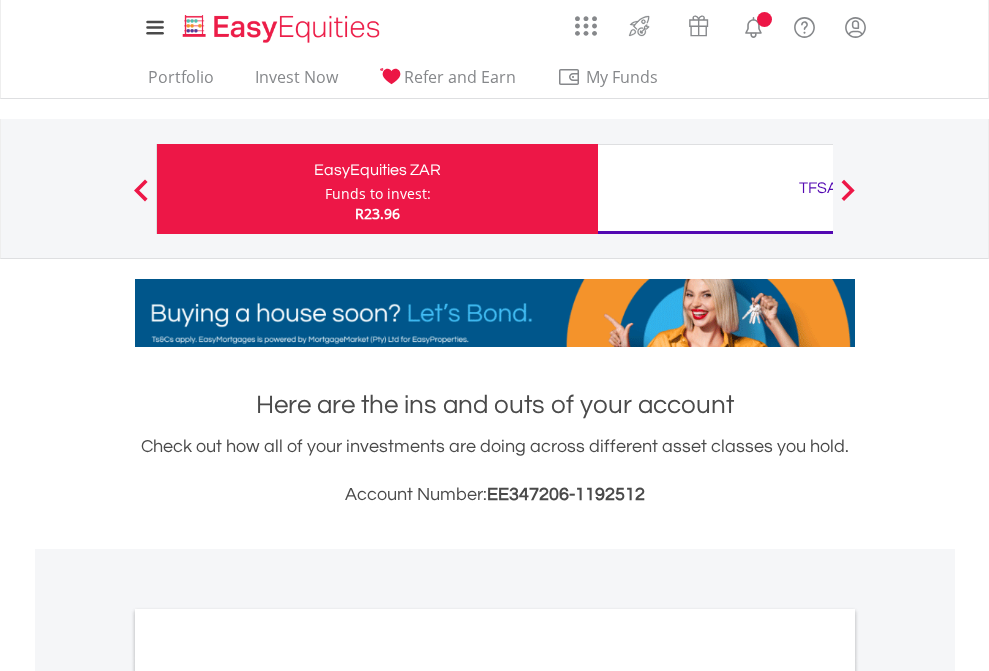 scroll, scrollTop: 0, scrollLeft: 0, axis: both 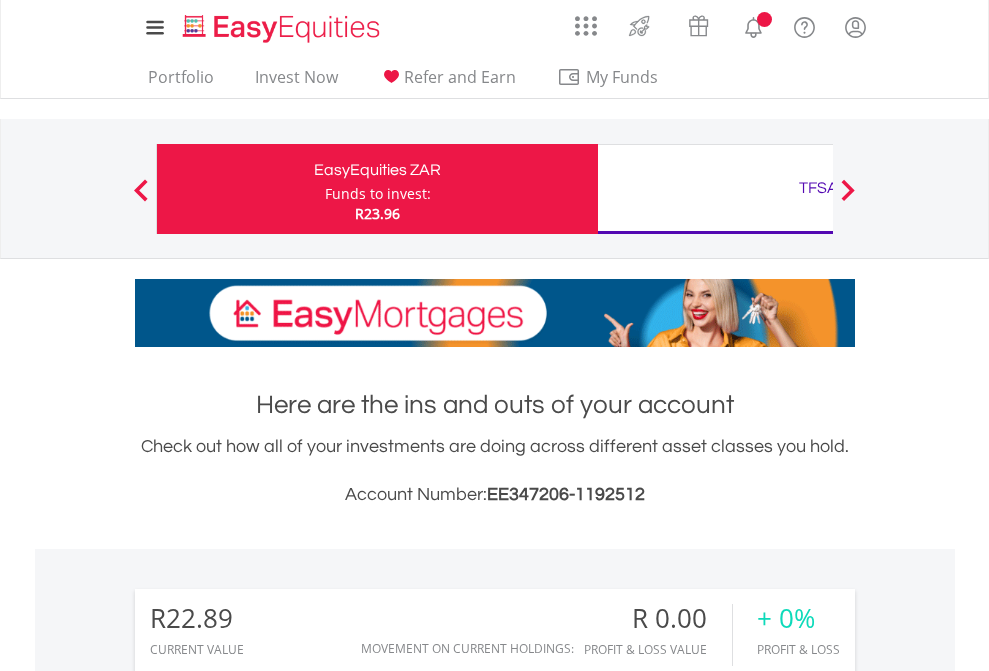 click on "Funds to invest:" at bounding box center (378, 194) 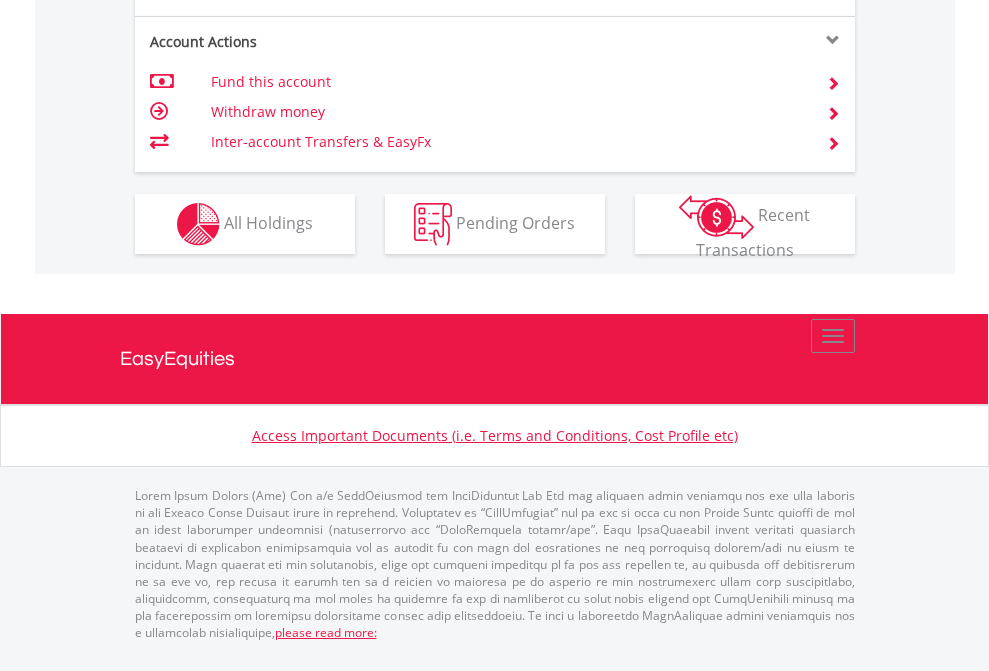 scroll, scrollTop: 1917, scrollLeft: 0, axis: vertical 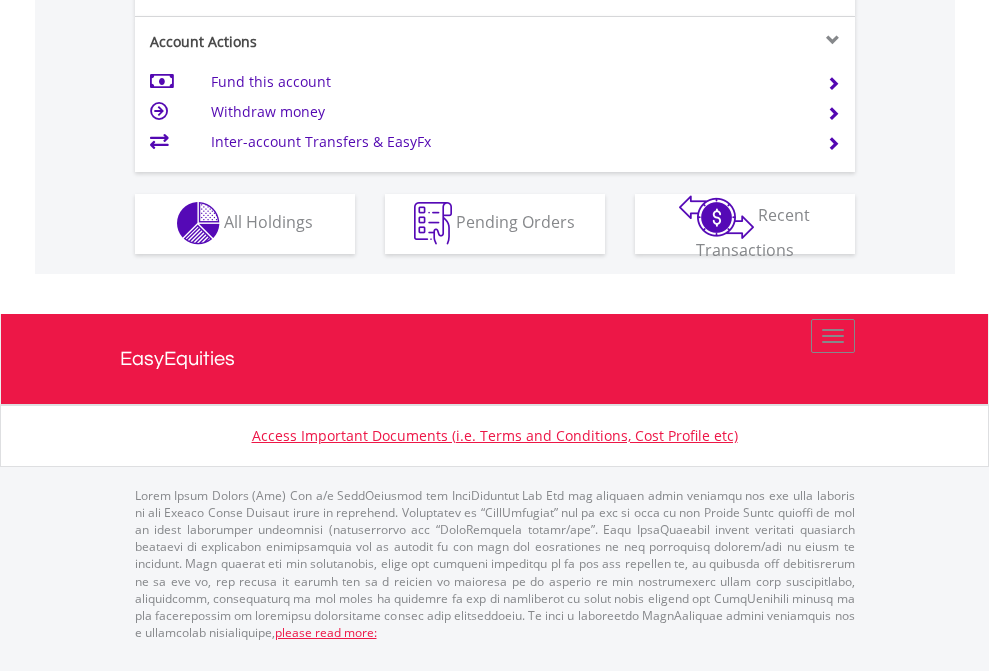 click on "Investment types" at bounding box center (706, -357) 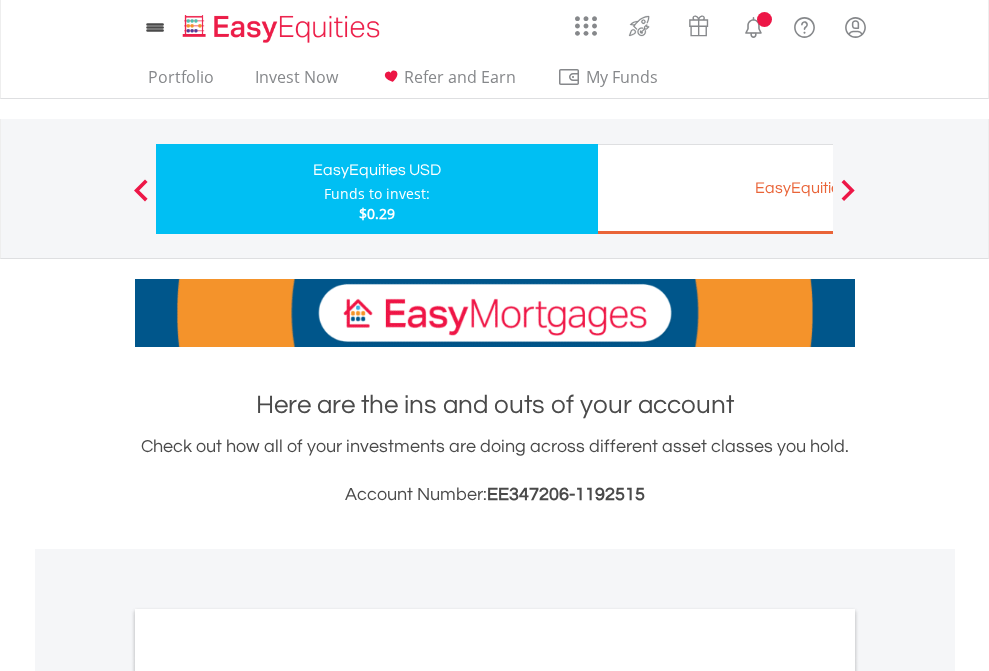 scroll, scrollTop: 0, scrollLeft: 0, axis: both 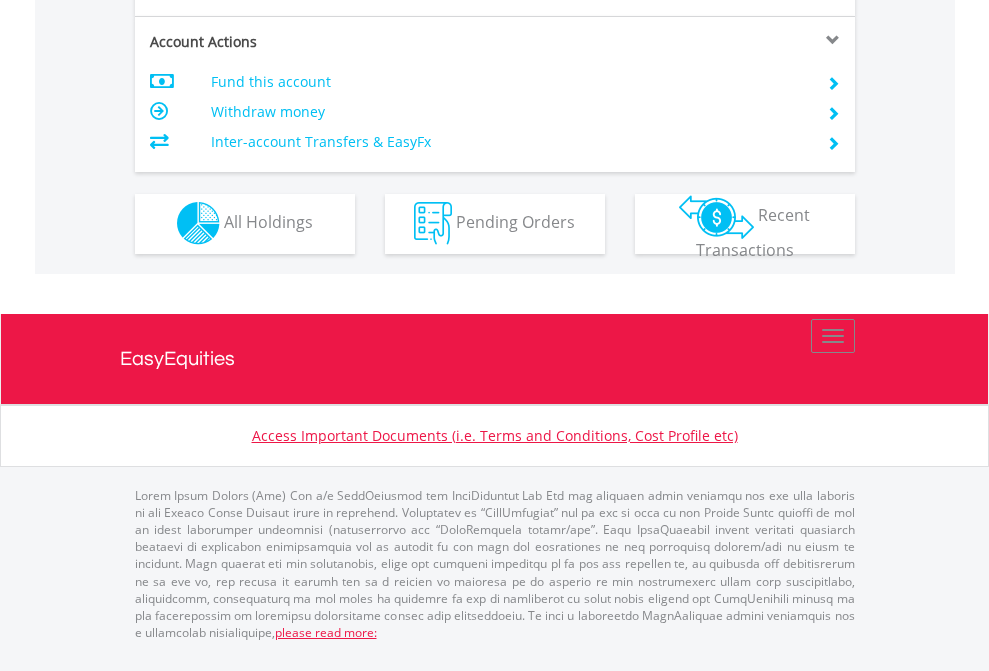 click on "Investment types" at bounding box center (706, -353) 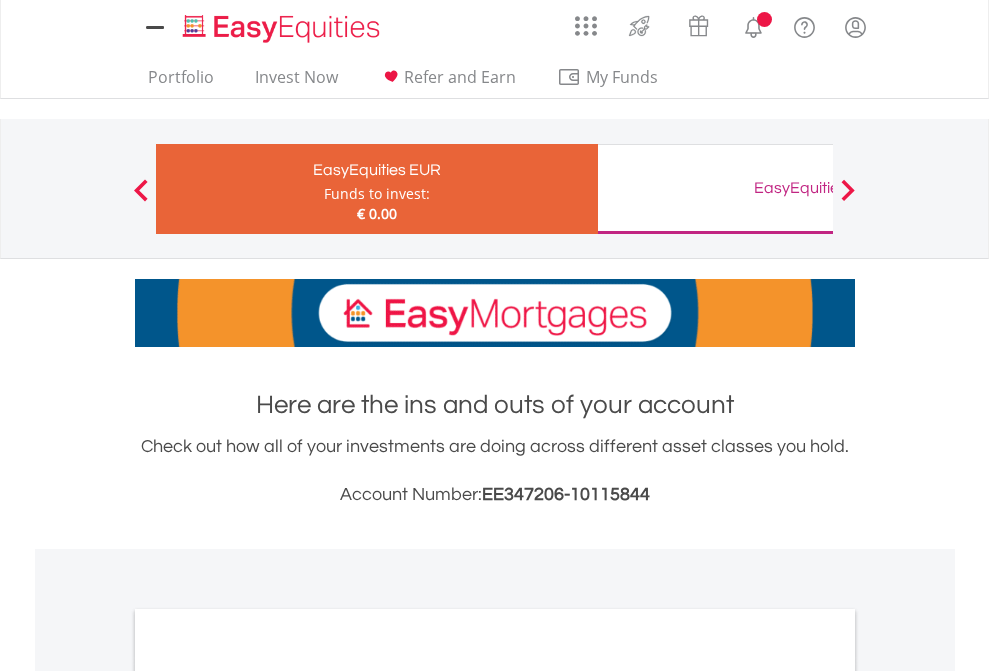 scroll, scrollTop: 0, scrollLeft: 0, axis: both 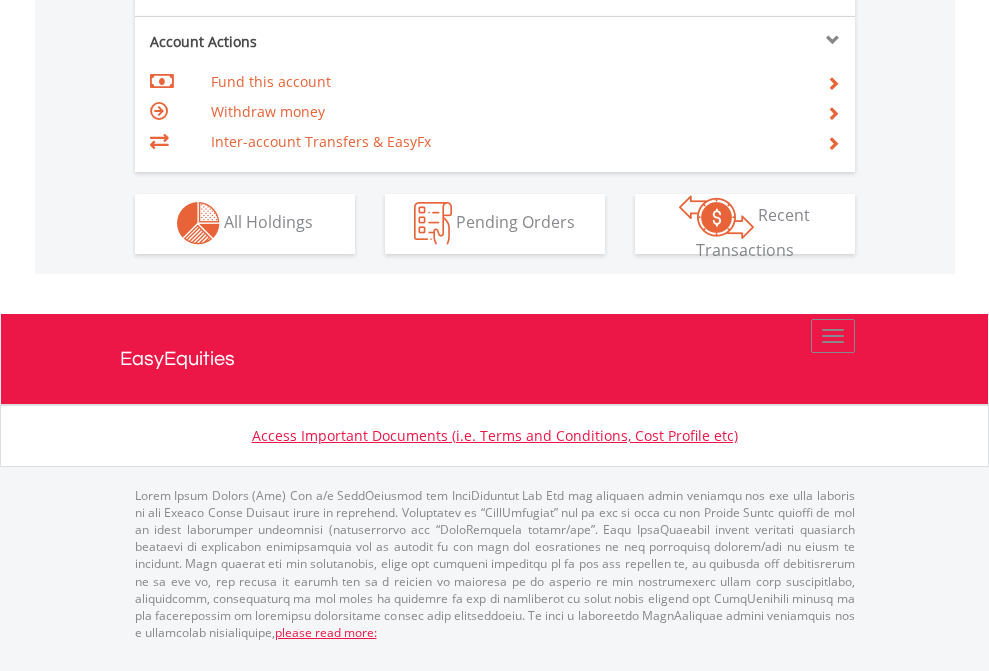 click on "Investment types" at bounding box center (706, -353) 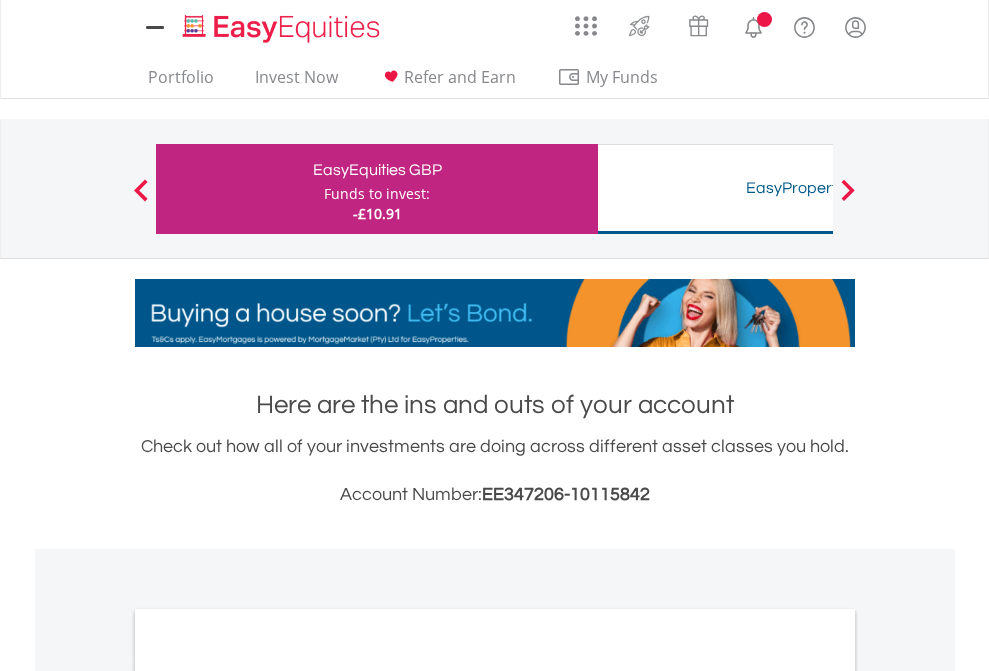 scroll, scrollTop: 0, scrollLeft: 0, axis: both 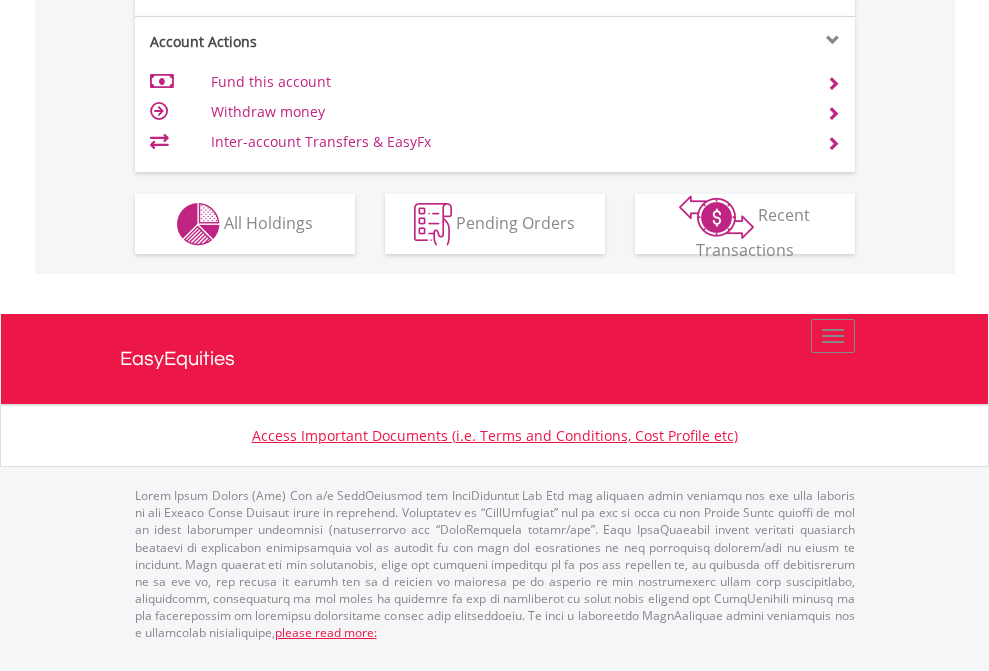 click on "Investment types" at bounding box center [706, -337] 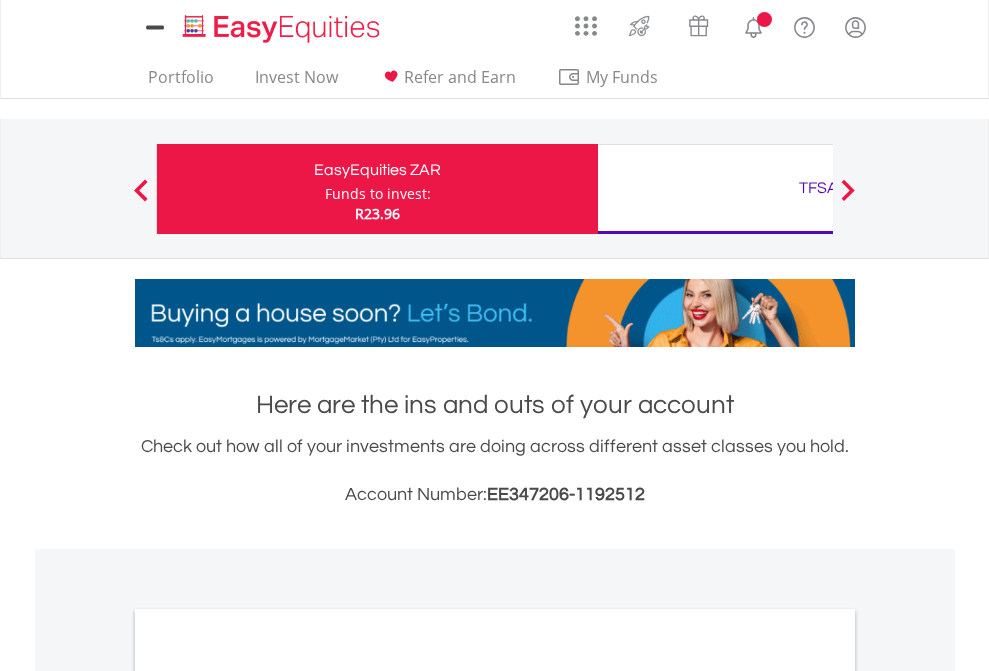 scroll, scrollTop: 0, scrollLeft: 0, axis: both 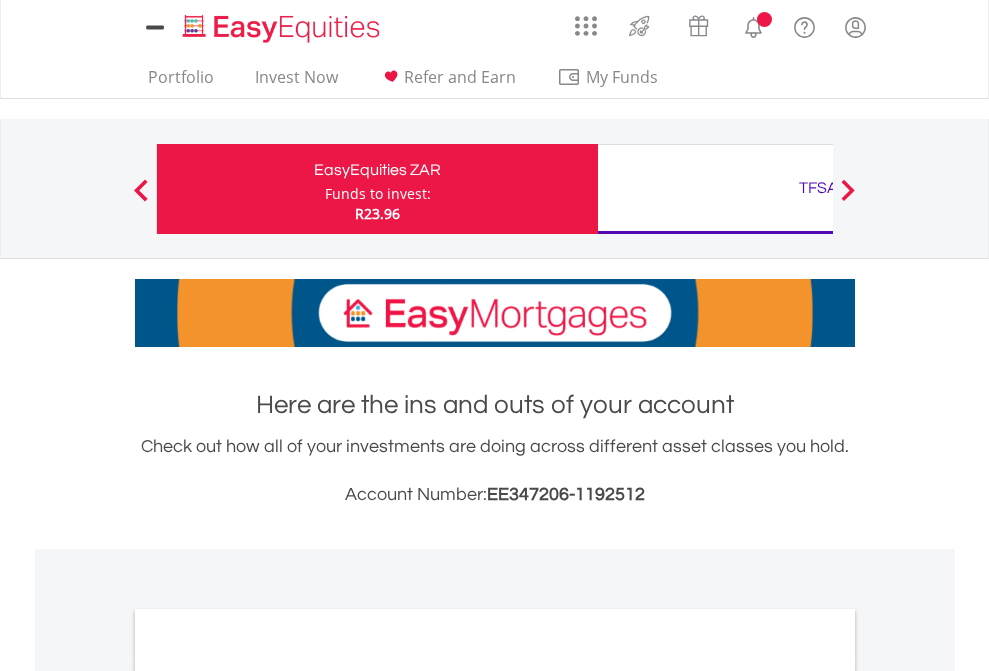 click on "All Holdings" at bounding box center (268, 1096) 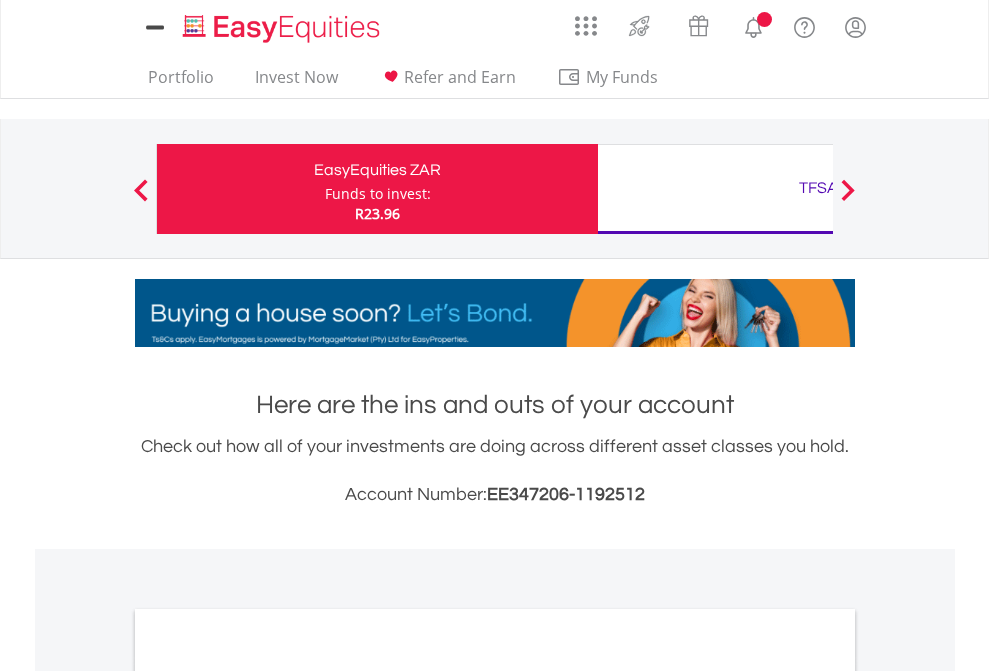 scroll, scrollTop: 1202, scrollLeft: 0, axis: vertical 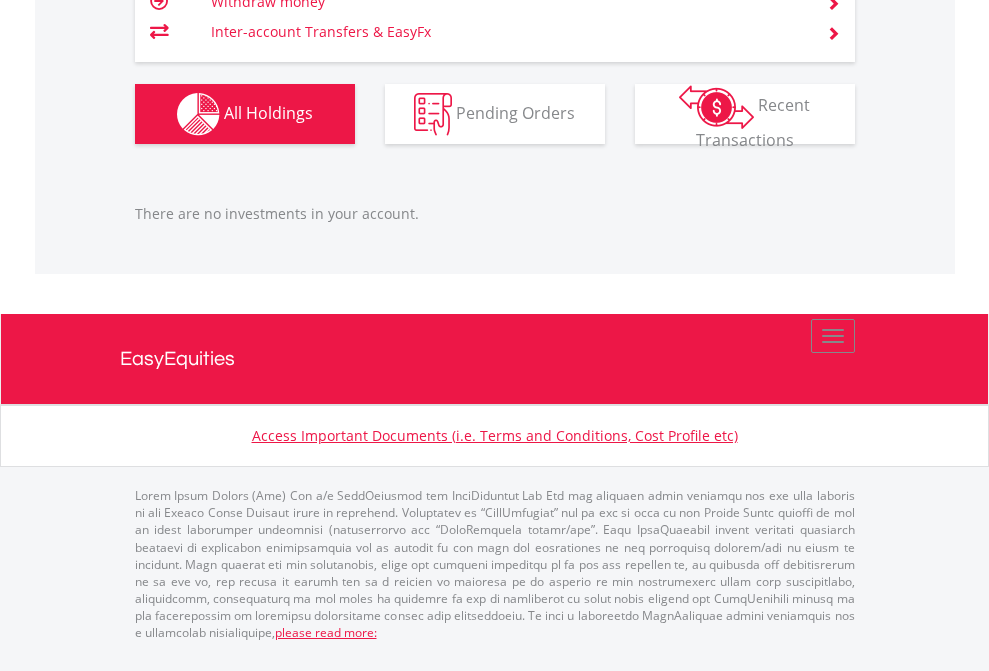 click on "TFSA" at bounding box center (818, -1206) 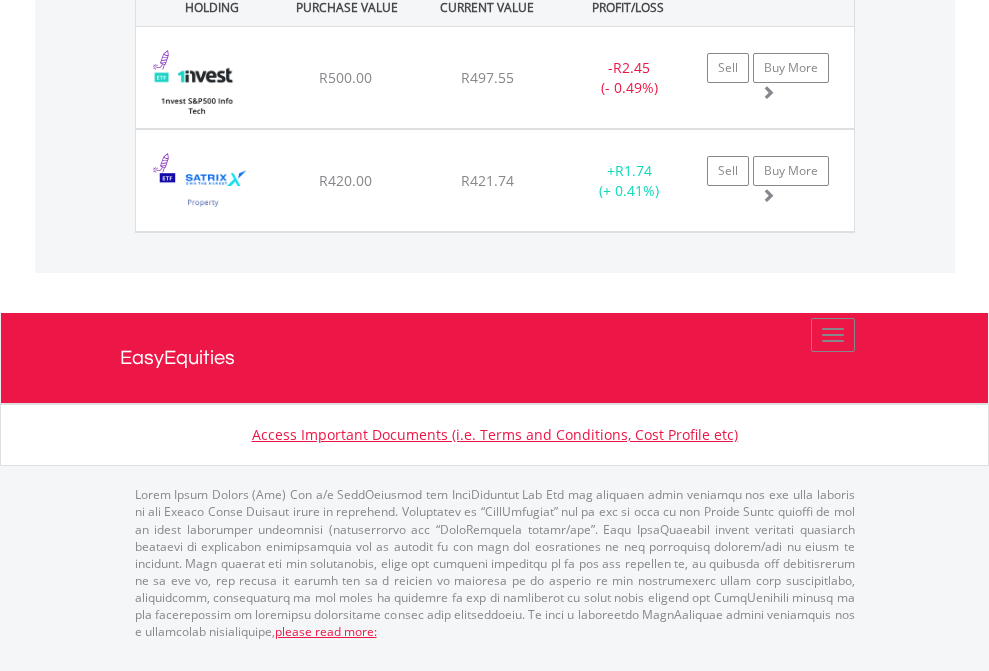 scroll, scrollTop: 144, scrollLeft: 0, axis: vertical 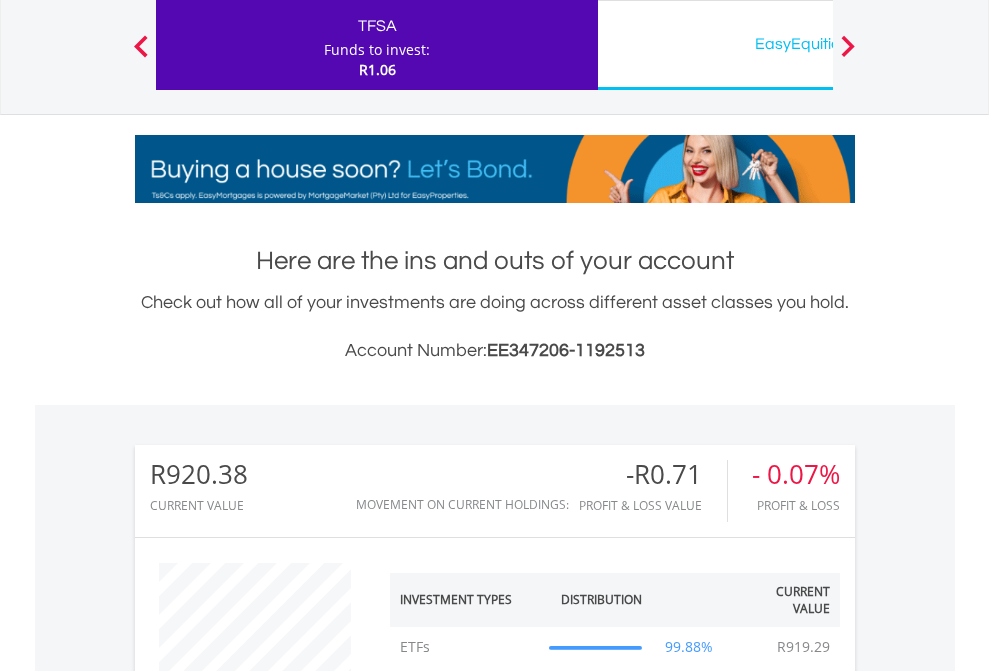 click on "EasyEquities USD" at bounding box center (818, 44) 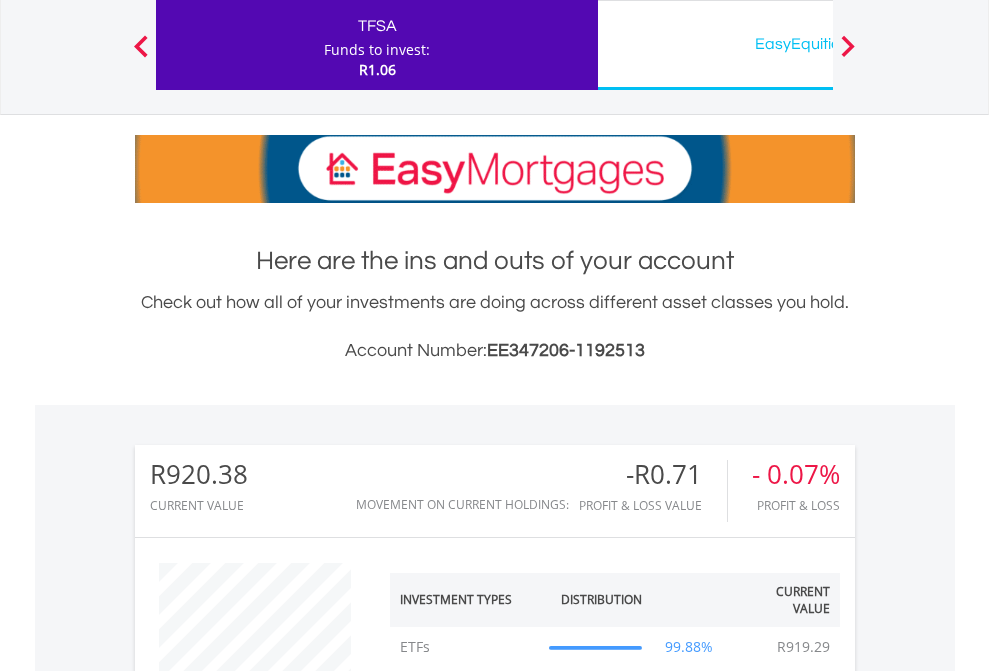 scroll, scrollTop: 999808, scrollLeft: 999687, axis: both 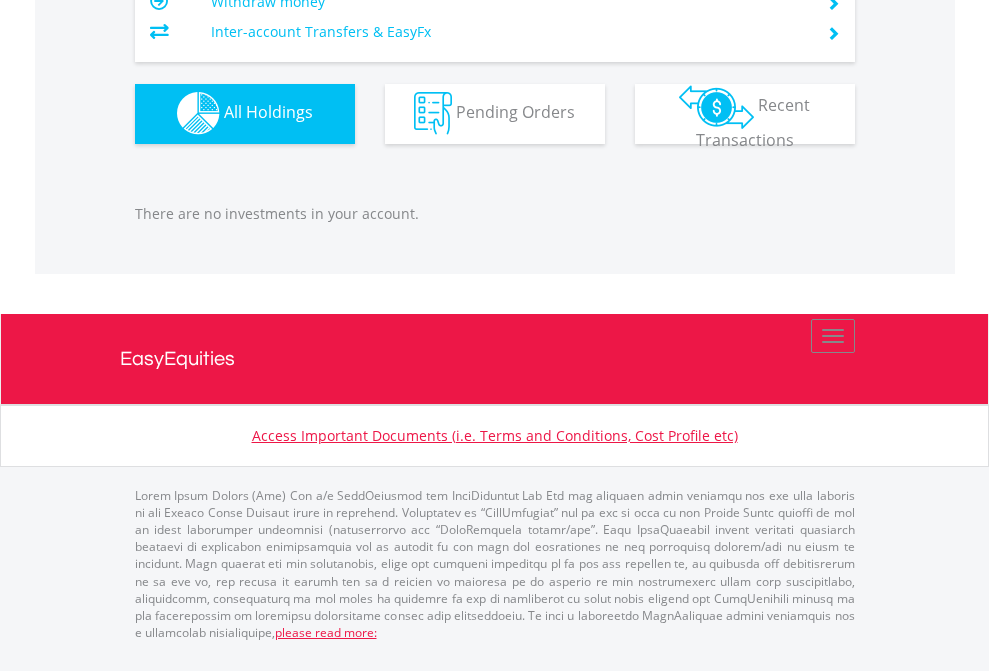 click on "EasyEquities EUR" at bounding box center (818, -1142) 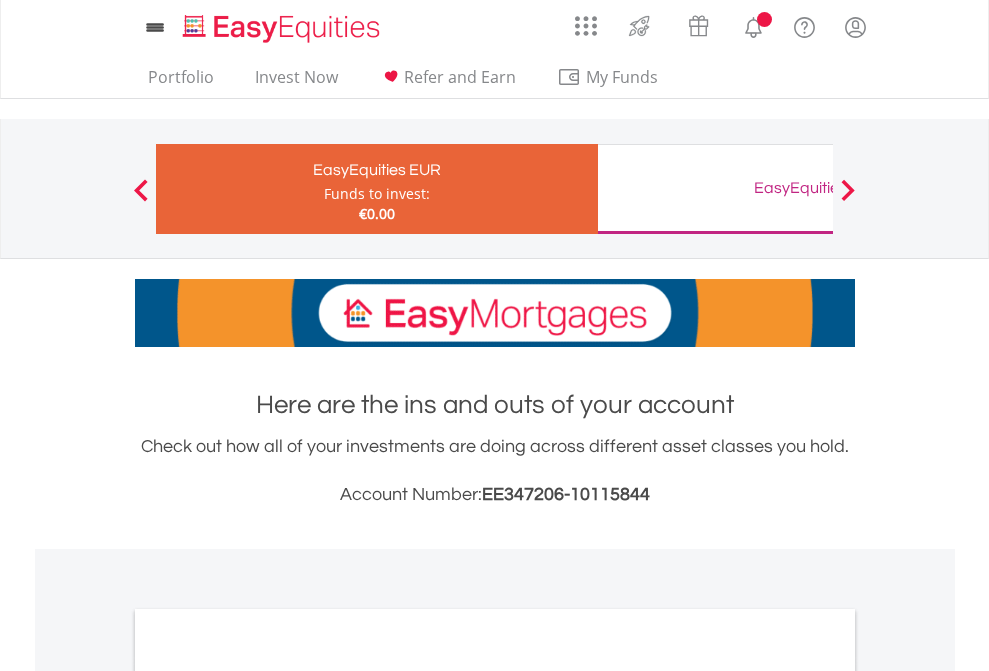 scroll, scrollTop: 1202, scrollLeft: 0, axis: vertical 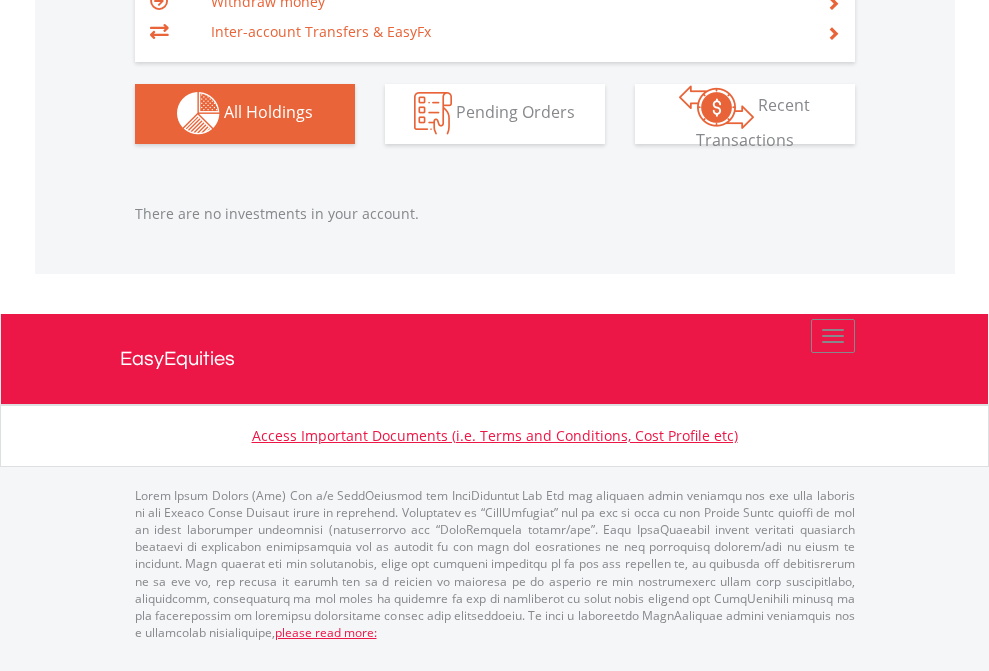 click on "EasyEquities GBP" at bounding box center (818, -1142) 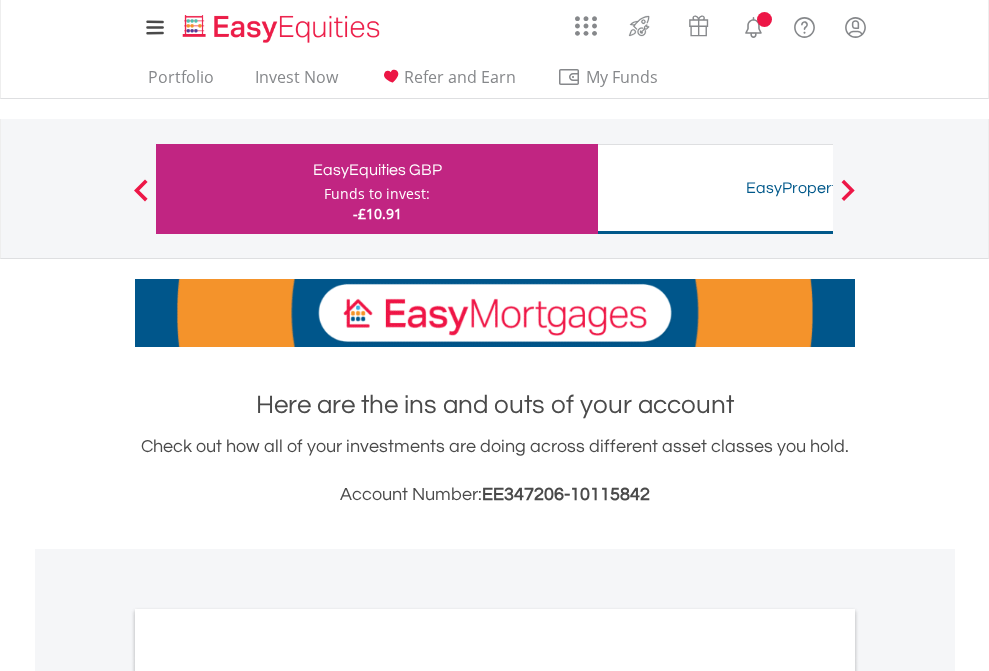 scroll, scrollTop: 0, scrollLeft: 0, axis: both 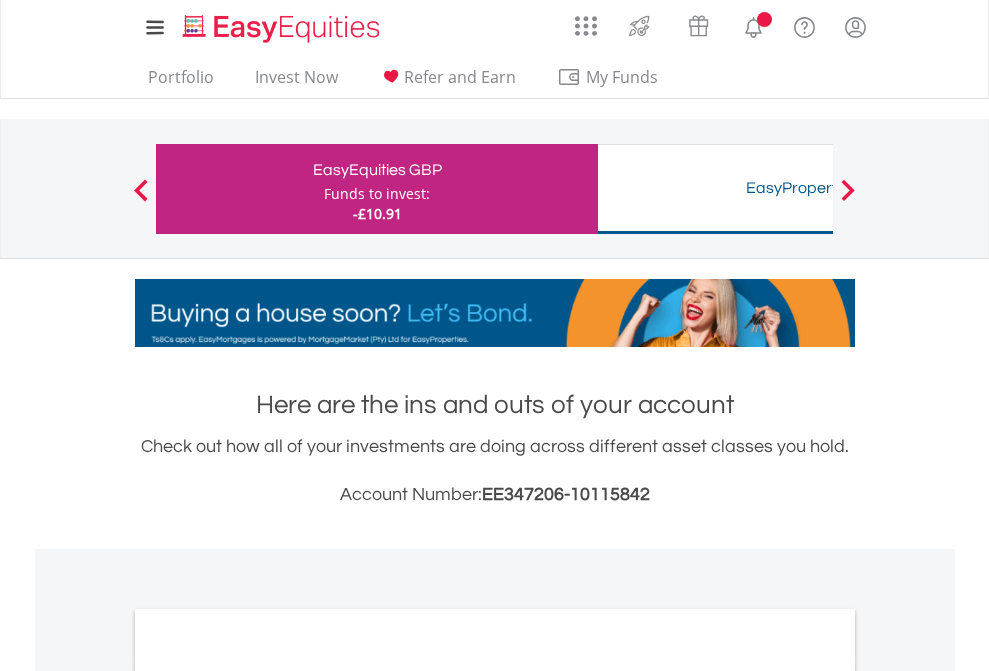 click on "All Holdings" at bounding box center (268, 1096) 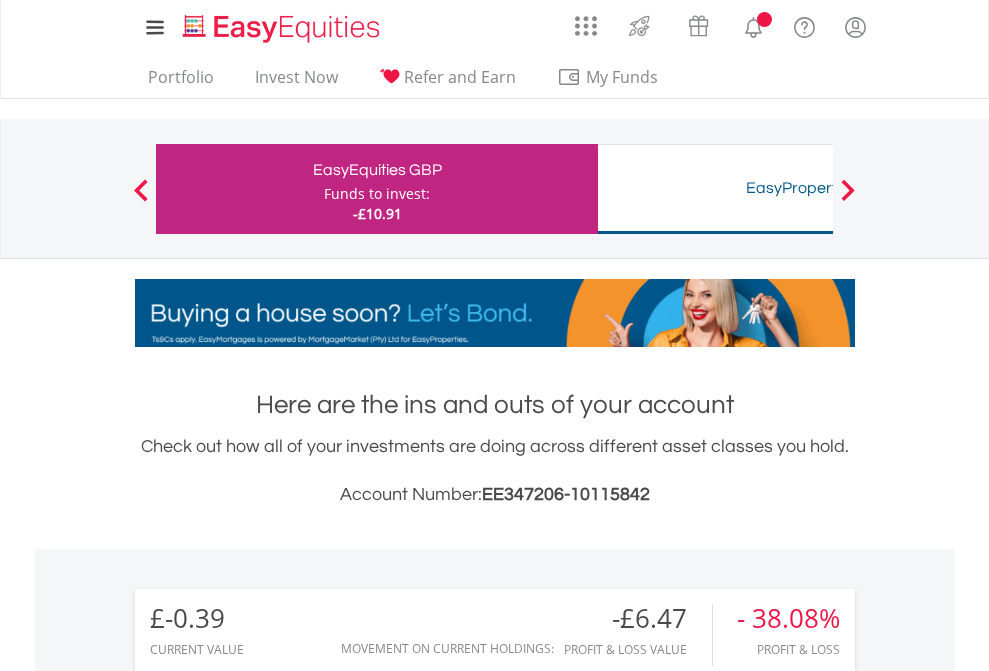 scroll, scrollTop: 1202, scrollLeft: 0, axis: vertical 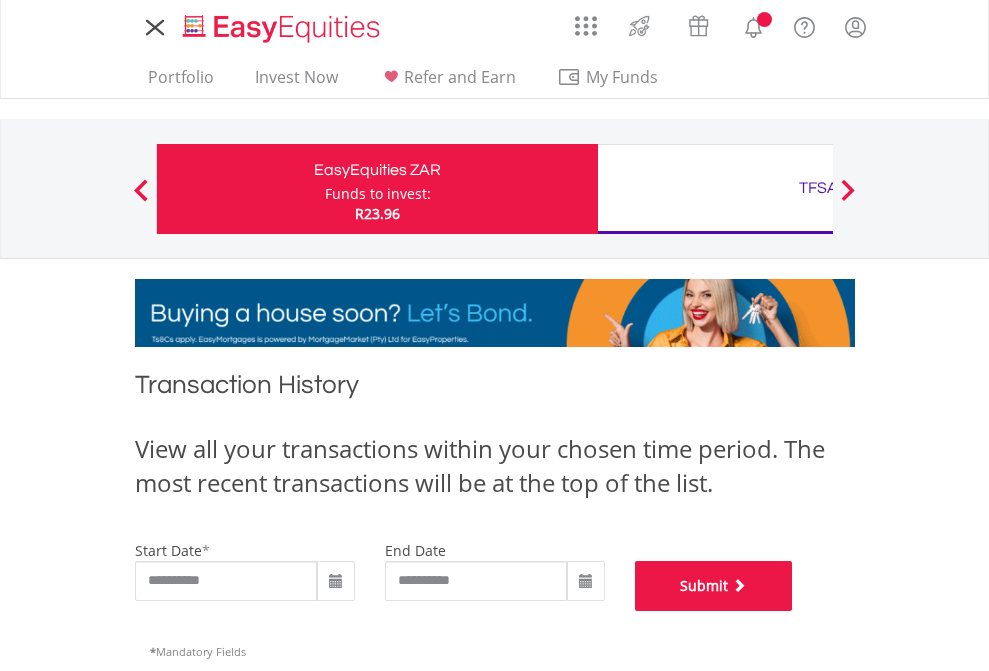click on "Submit" at bounding box center (714, 586) 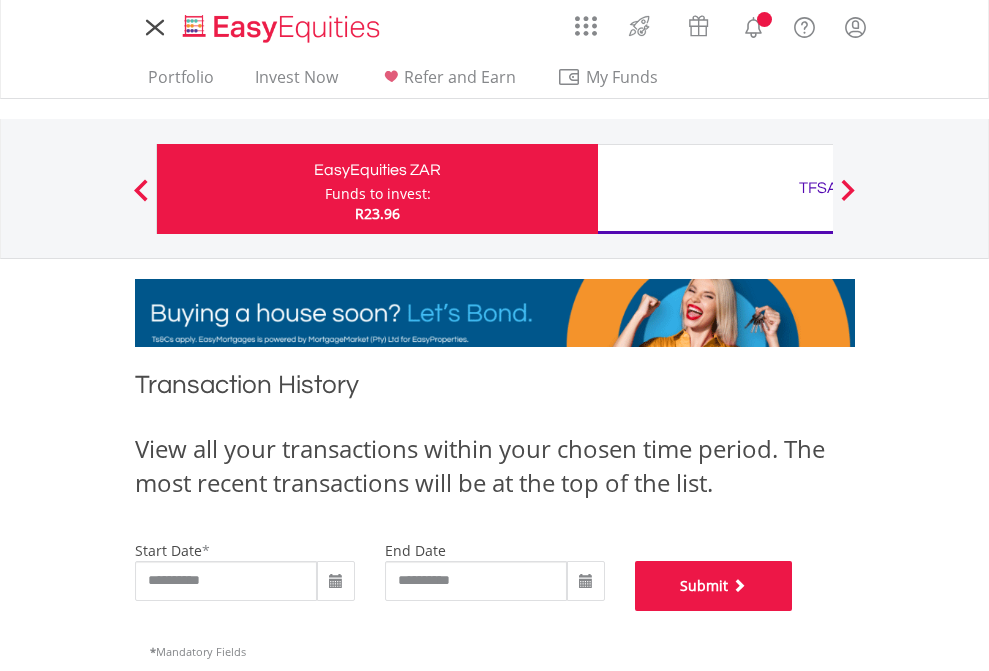 scroll, scrollTop: 811, scrollLeft: 0, axis: vertical 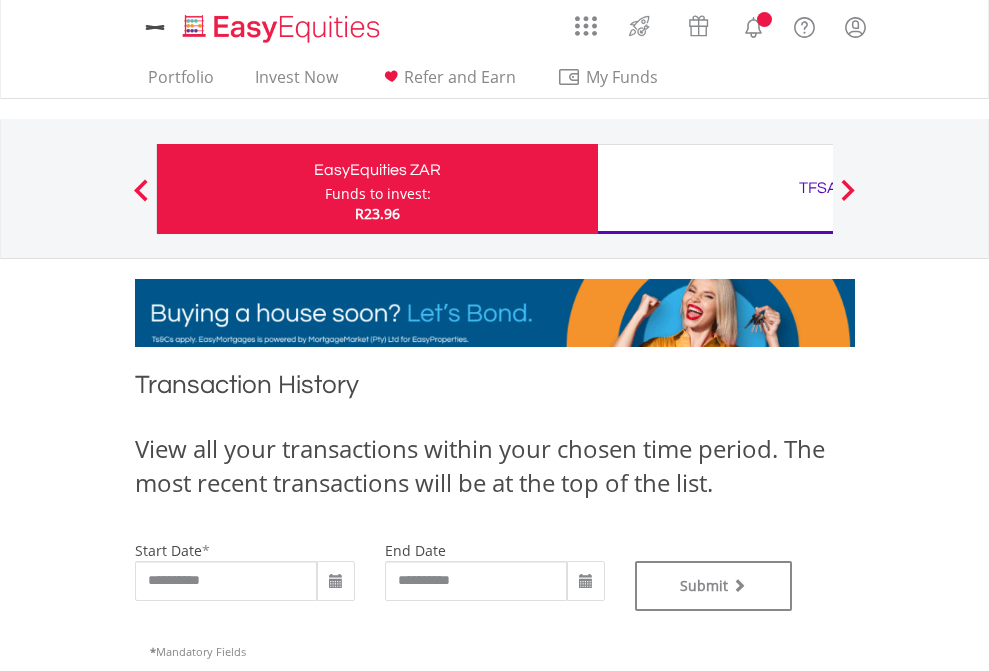 click on "TFSA" at bounding box center (818, 188) 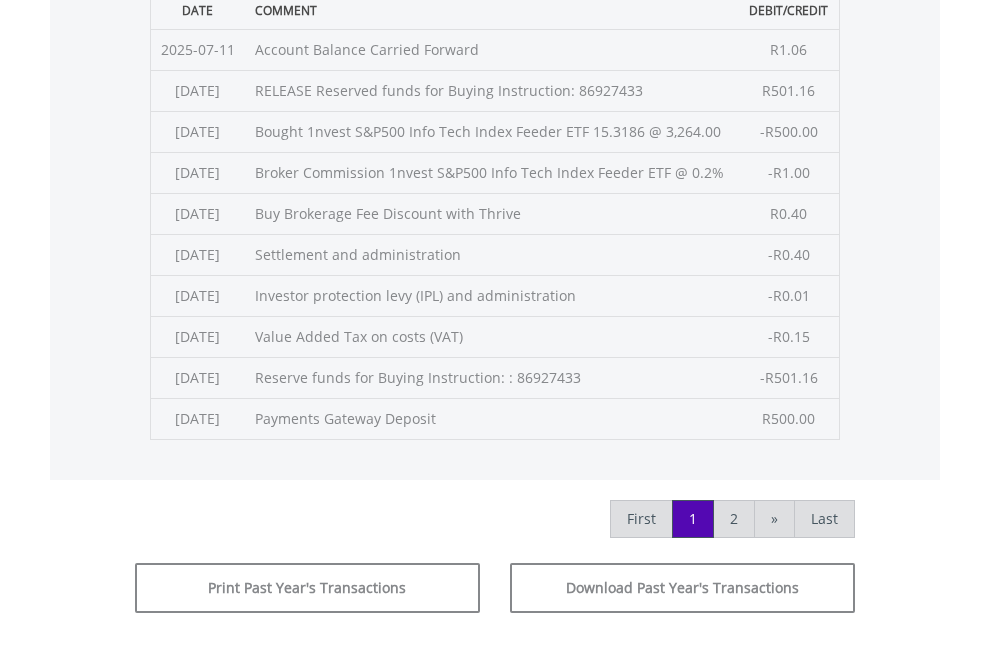 click on "Submit" at bounding box center (714, -225) 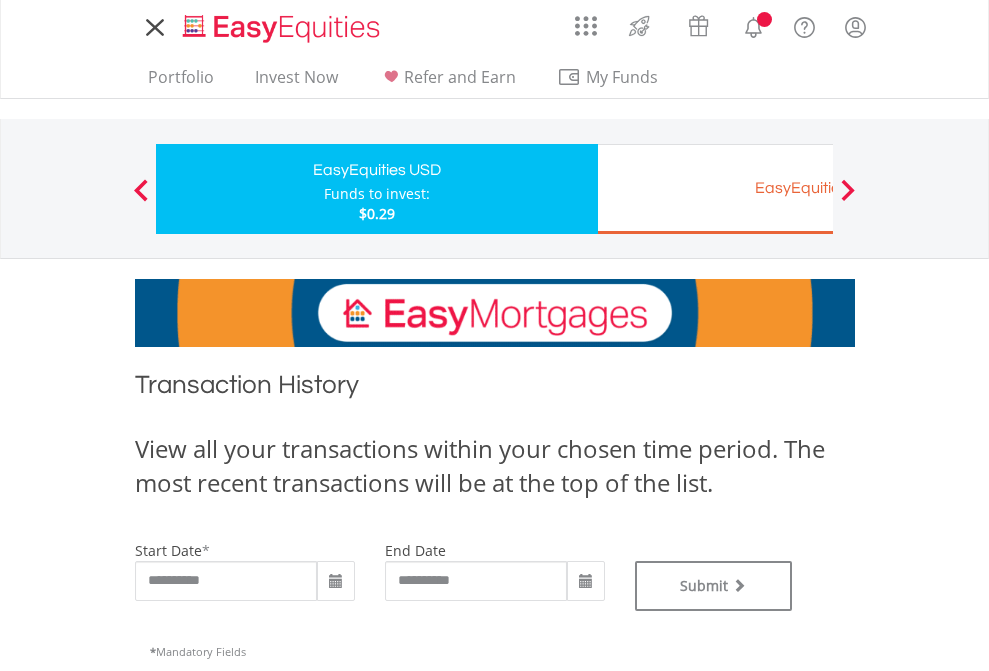 scroll, scrollTop: 0, scrollLeft: 0, axis: both 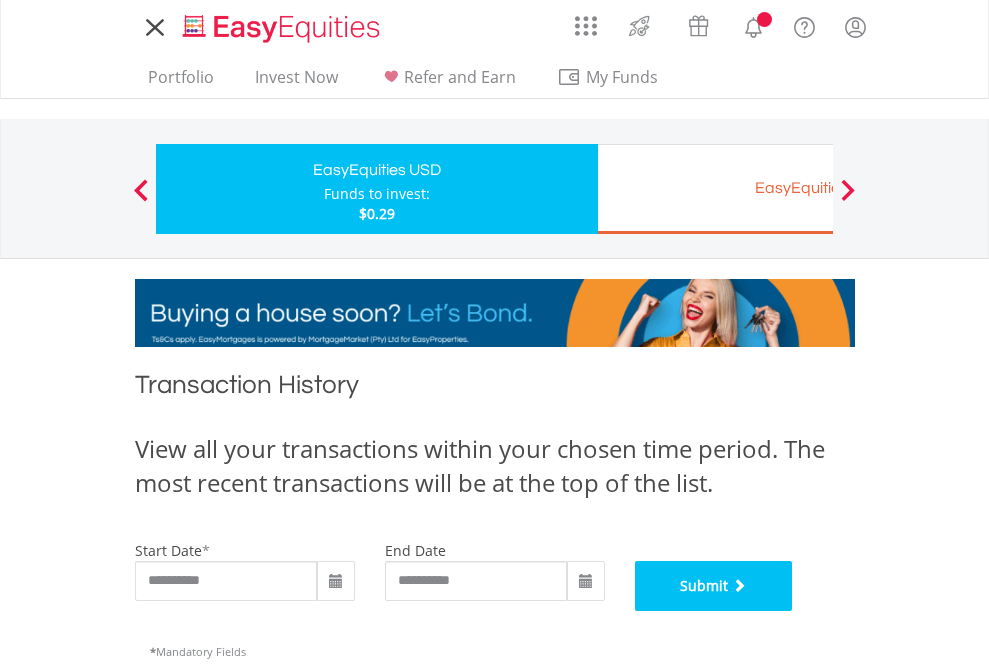 click on "Submit" at bounding box center [714, 586] 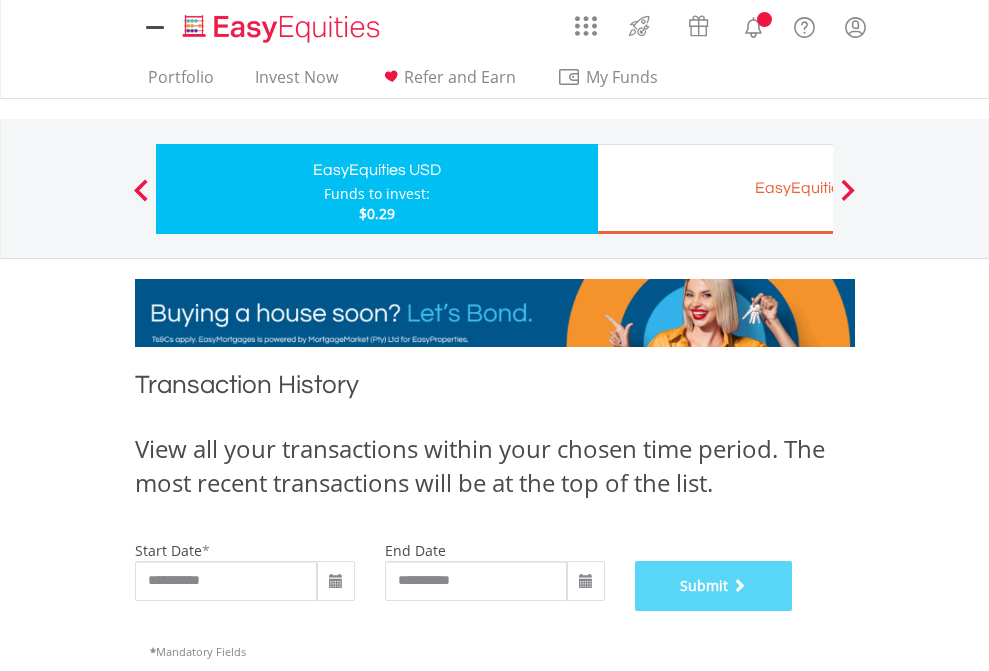scroll, scrollTop: 811, scrollLeft: 0, axis: vertical 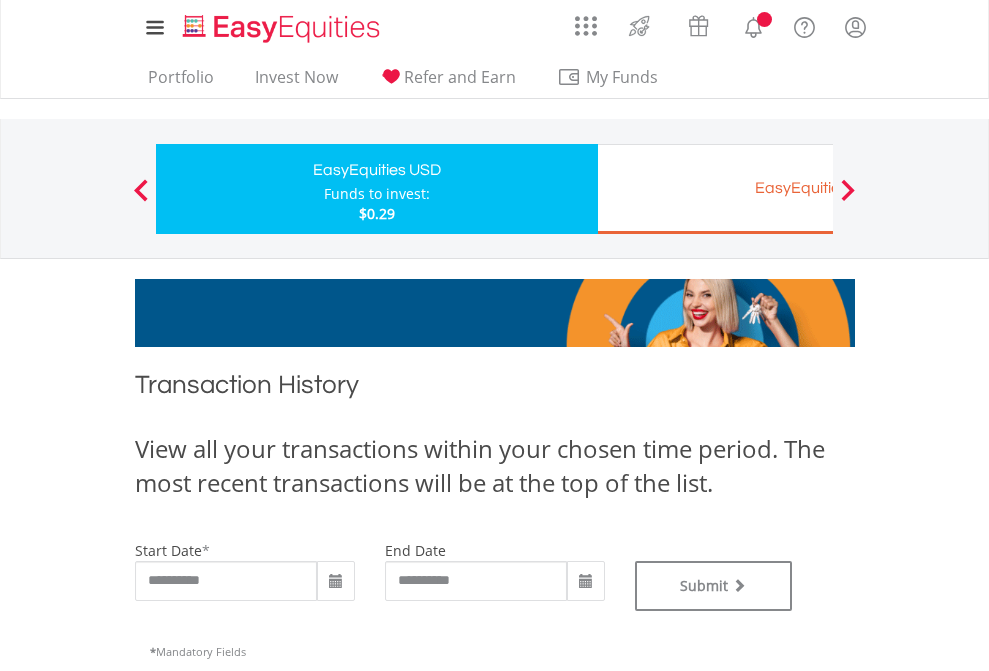 click on "EasyEquities EUR" at bounding box center [818, 188] 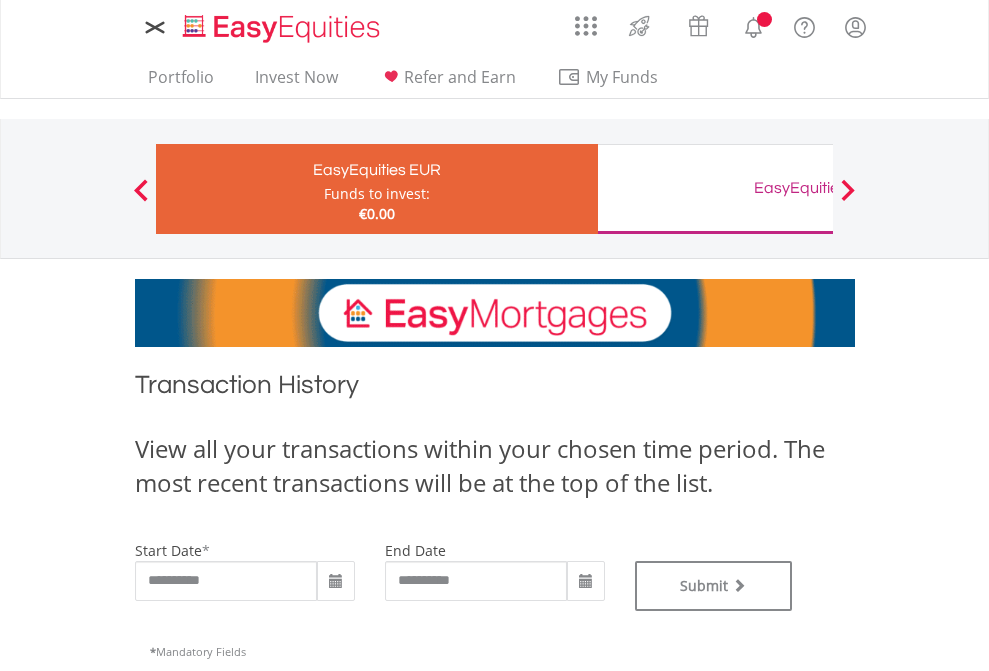 scroll, scrollTop: 0, scrollLeft: 0, axis: both 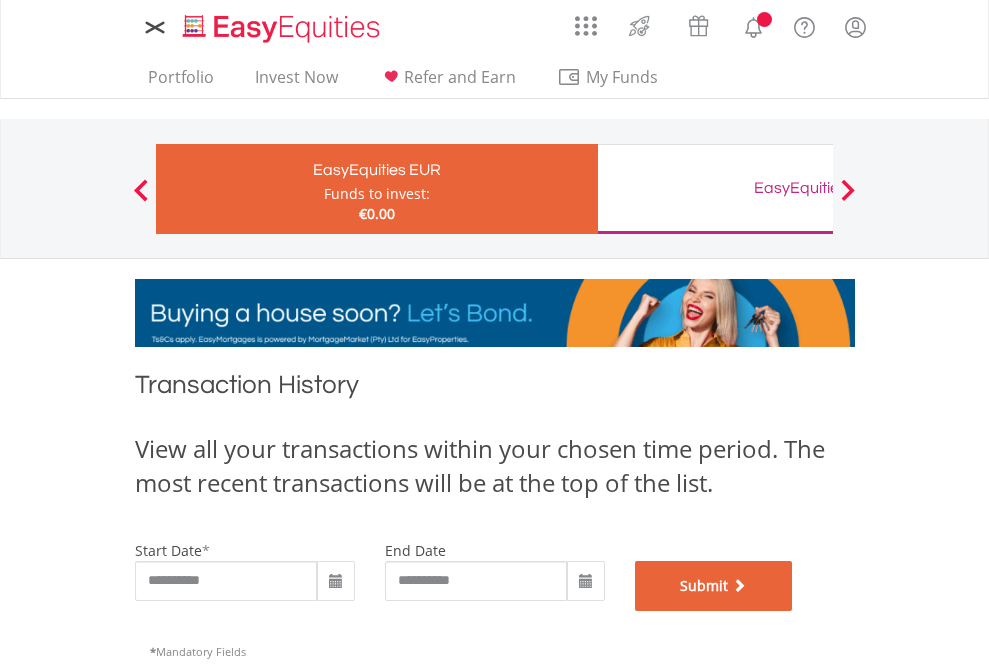 click on "Submit" at bounding box center (714, 586) 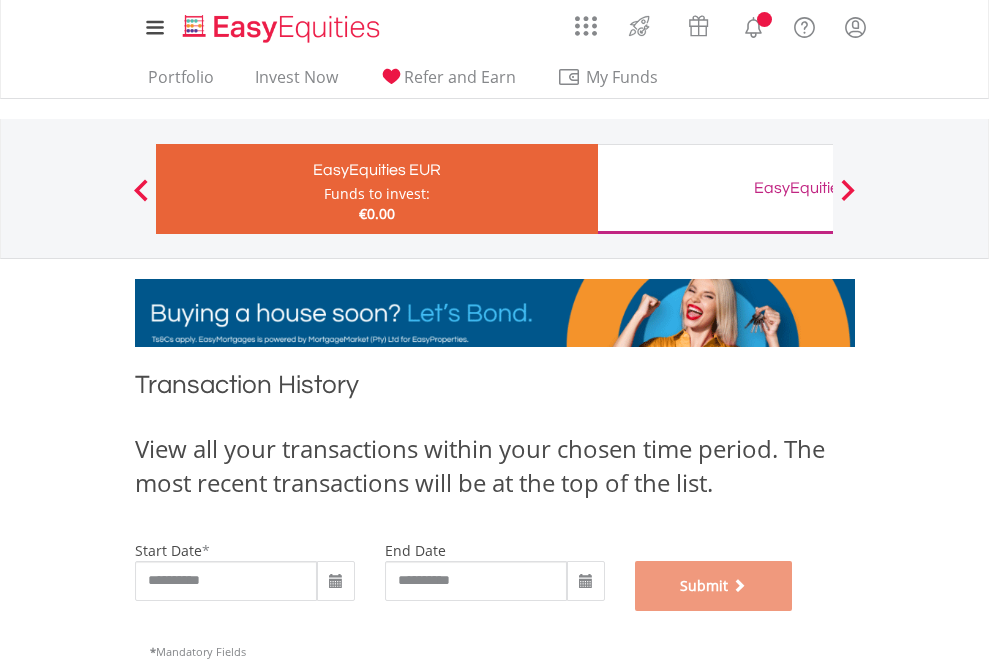 scroll, scrollTop: 811, scrollLeft: 0, axis: vertical 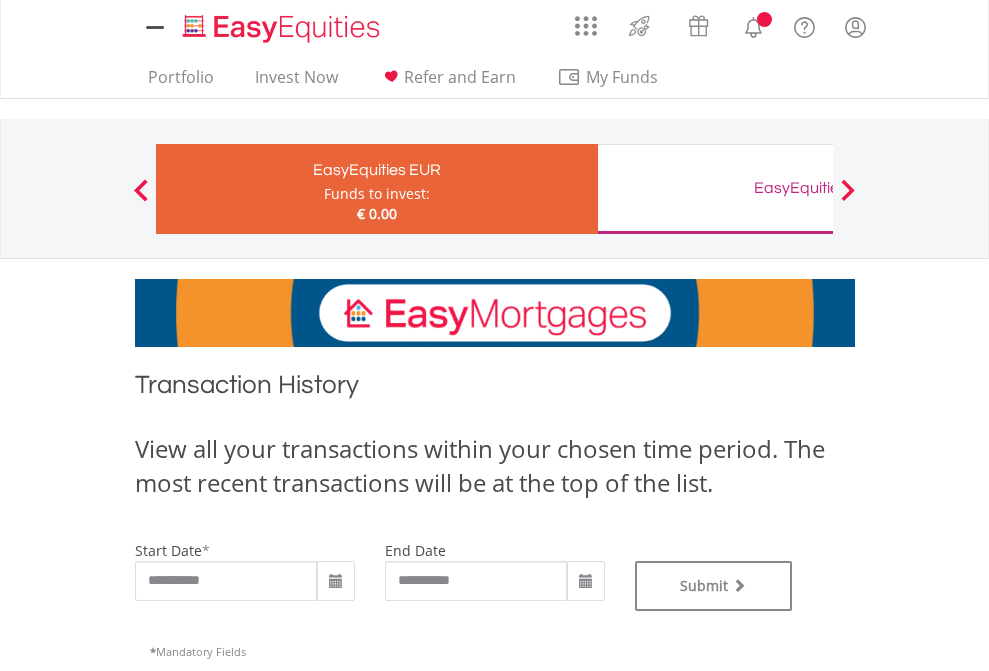 click on "EasyEquities GBP" at bounding box center (818, 188) 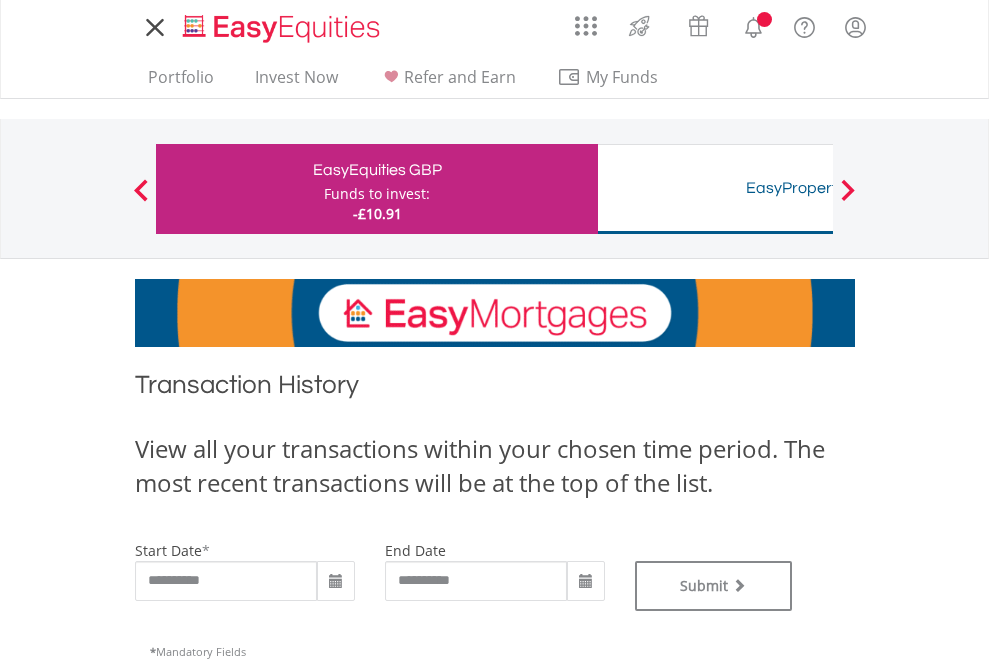 scroll, scrollTop: 0, scrollLeft: 0, axis: both 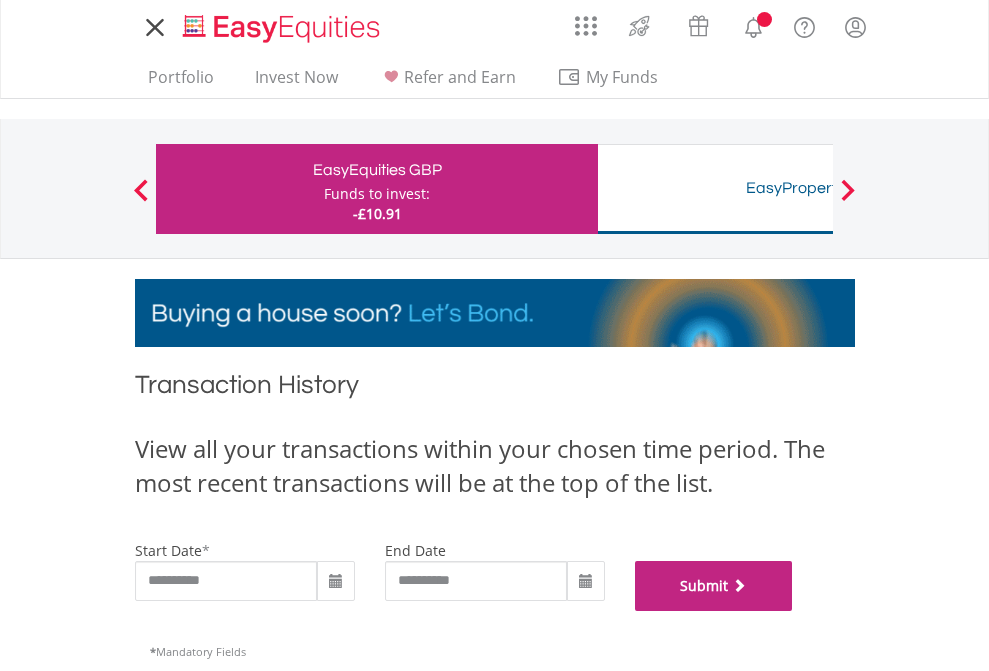 click on "Submit" at bounding box center (714, 586) 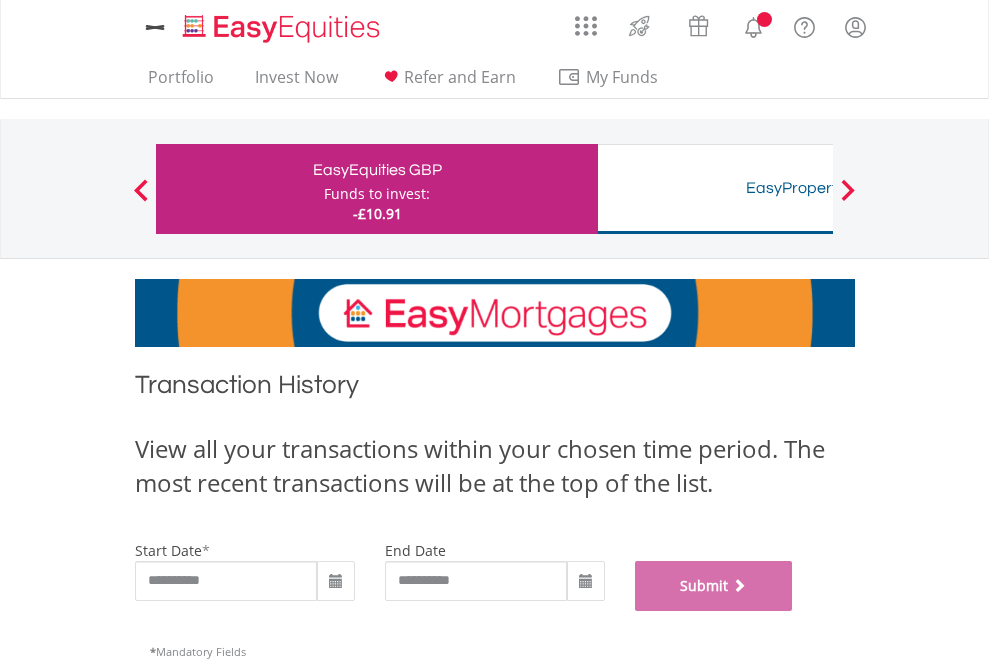 scroll, scrollTop: 811, scrollLeft: 0, axis: vertical 